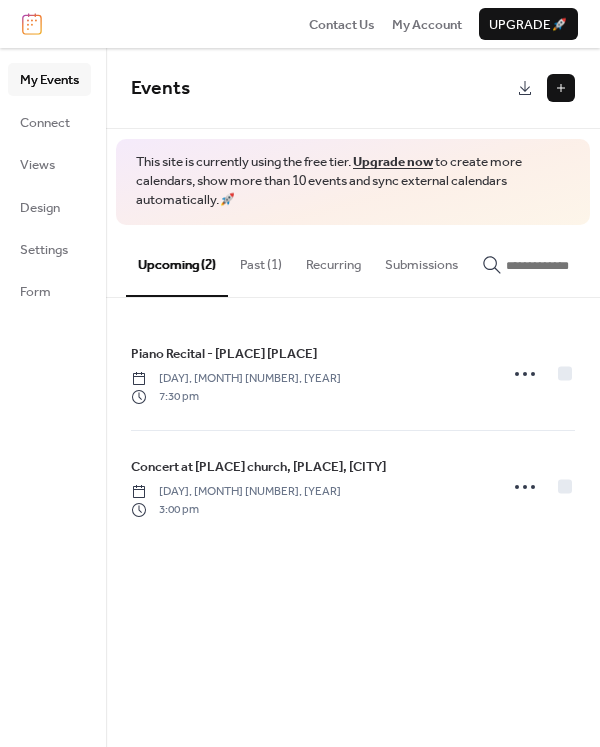 scroll, scrollTop: 0, scrollLeft: 0, axis: both 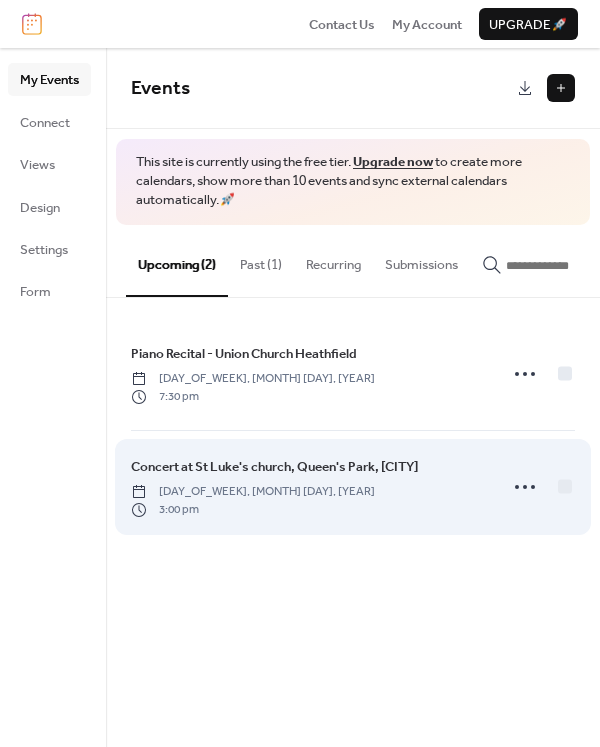 click on "Concert at St Luke's church, Queen's Park, [CITY] [DAY_OF_WEEK], [MONTH] [DAY], [YEAR] [TIME]" at bounding box center (308, 487) 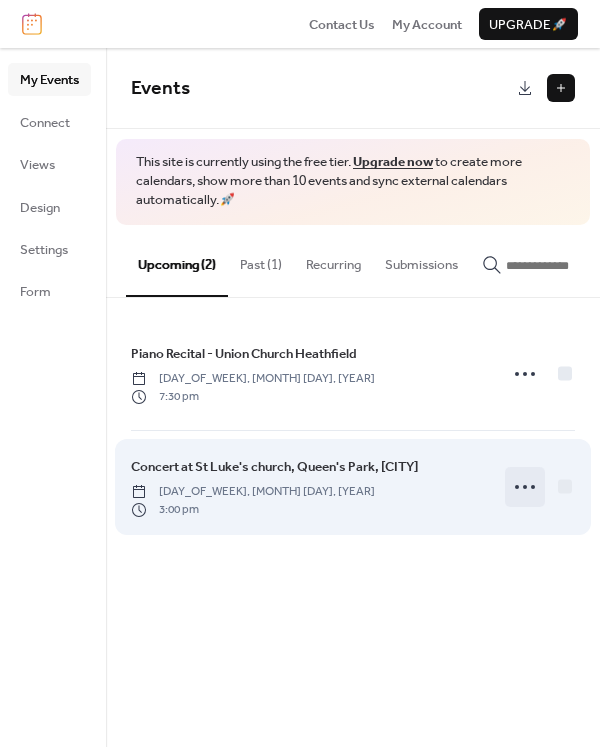 click 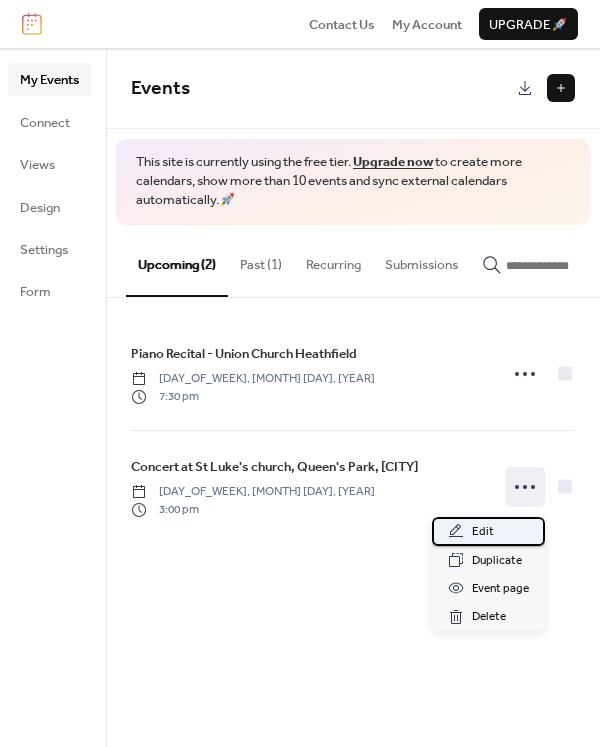 click on "Edit" at bounding box center (483, 532) 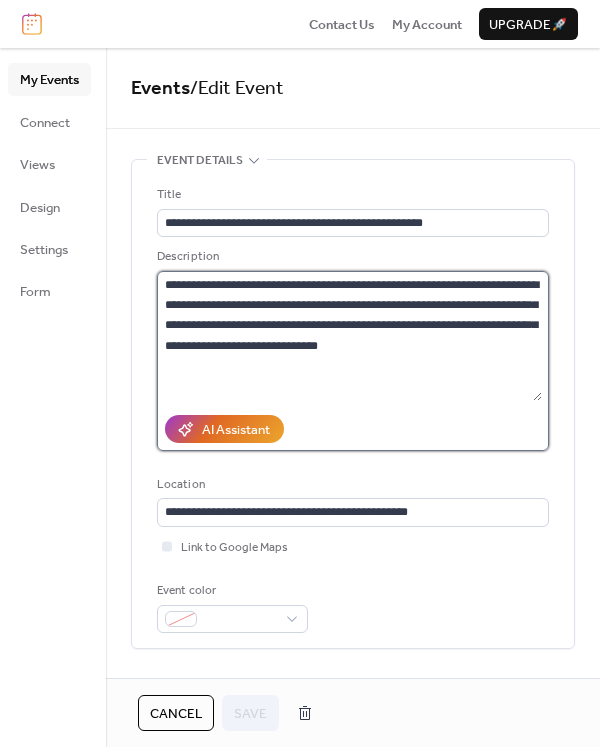 click on "**********" at bounding box center (349, 336) 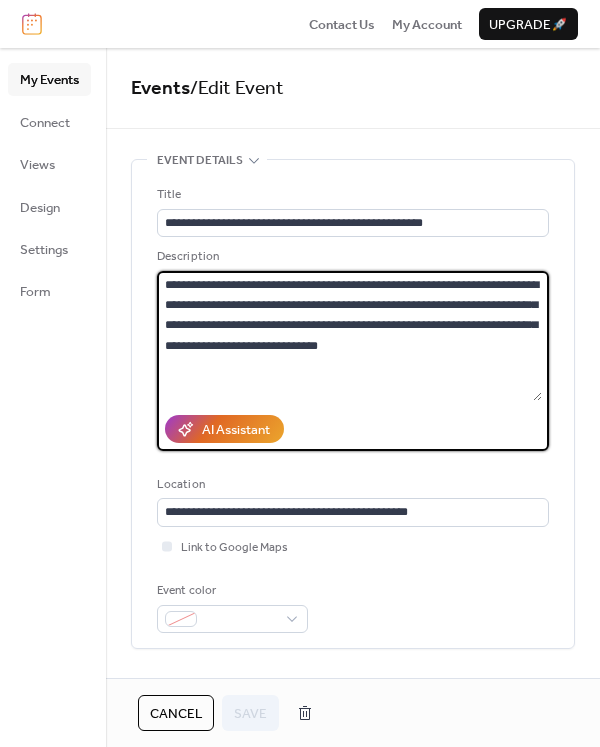drag, startPoint x: 476, startPoint y: 367, endPoint x: 129, endPoint y: 244, distance: 368.15485 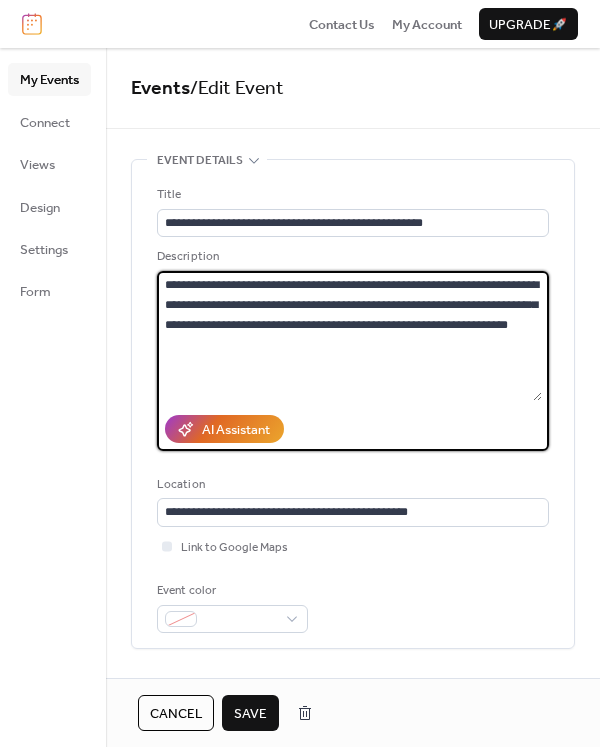 type on "**********" 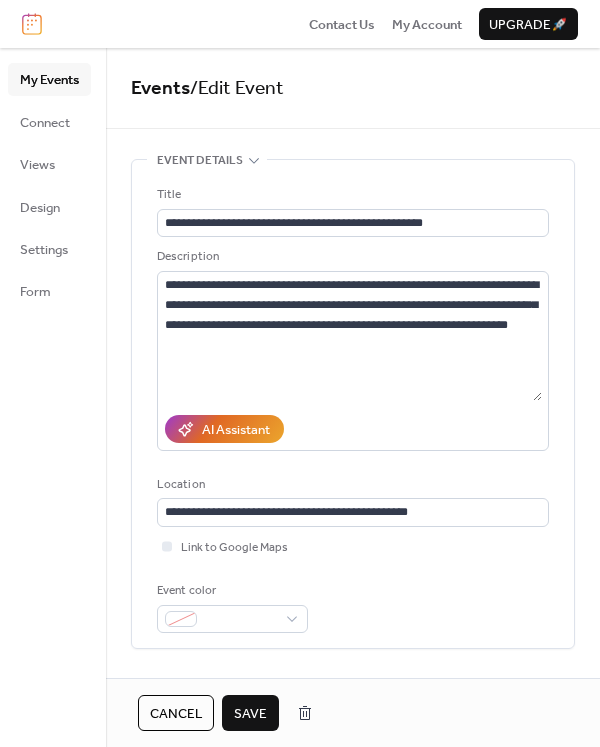 click on "Save" at bounding box center [250, 714] 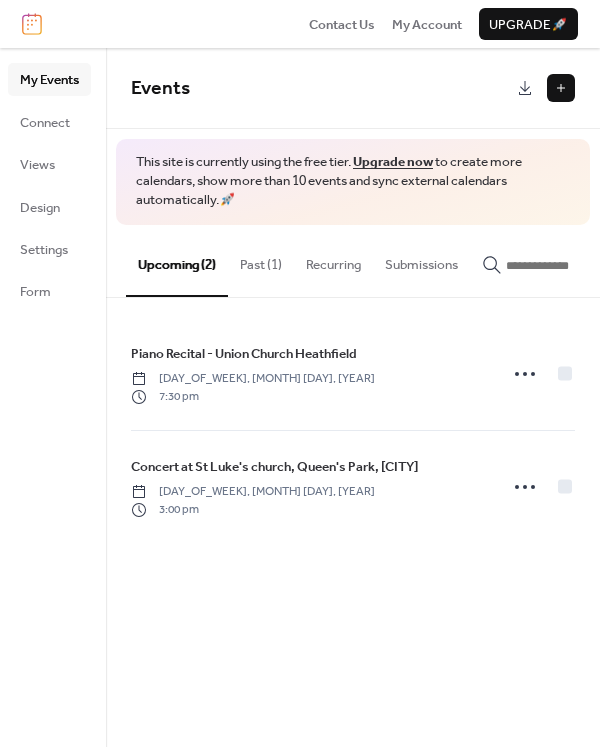 click at bounding box center (561, 88) 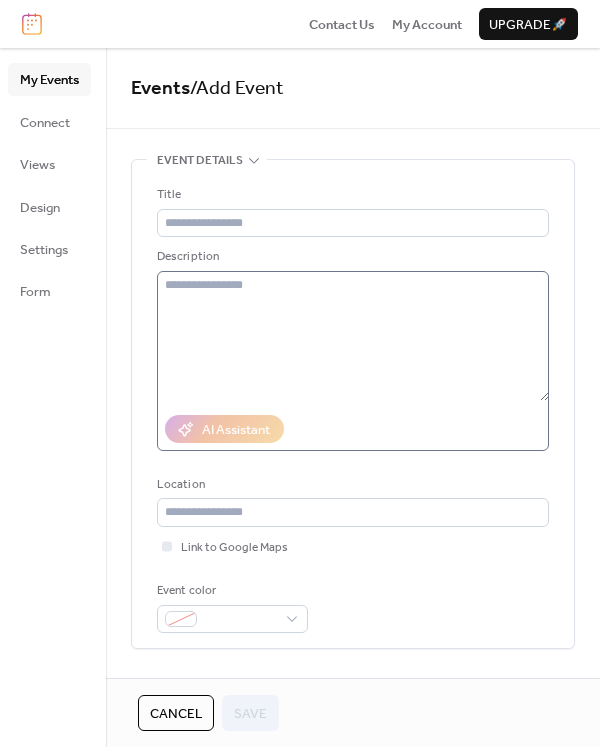 click on "Title Description AI Assistant Location Link to Google Maps Event color" at bounding box center (353, 404) 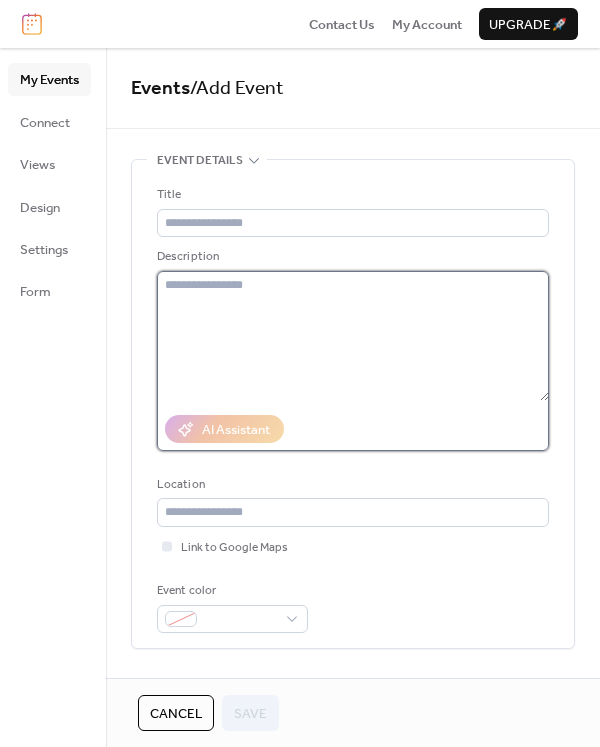 click at bounding box center [353, 336] 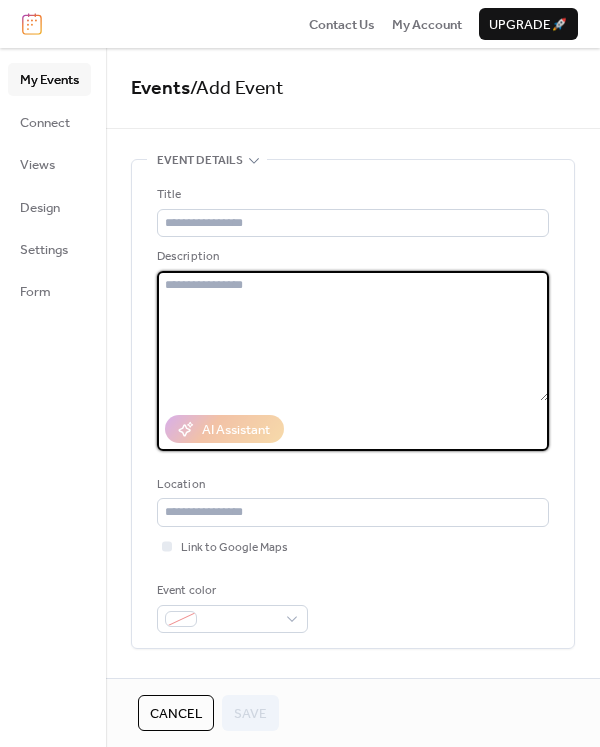 paste on "**********" 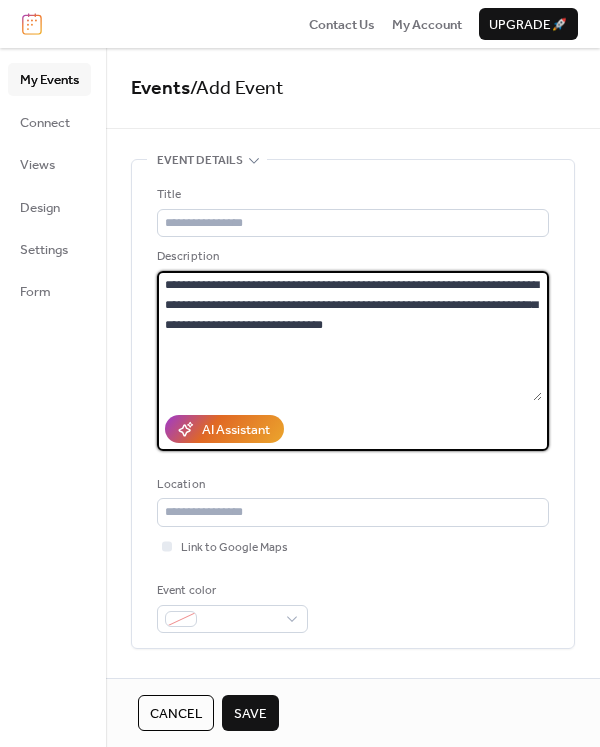 type on "**********" 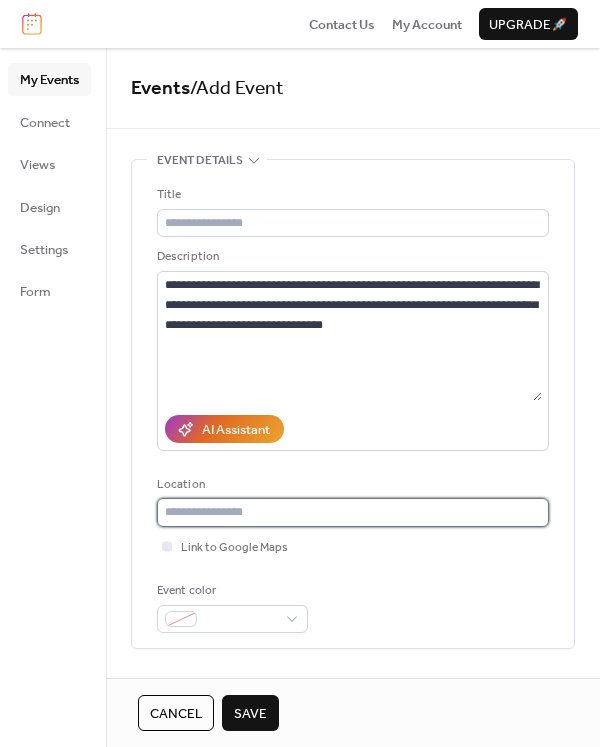 click at bounding box center (353, 512) 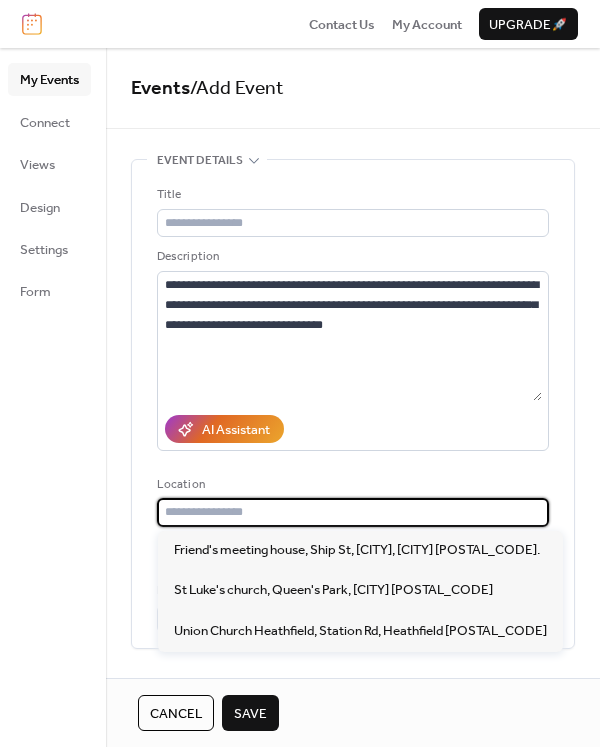 paste on "**********" 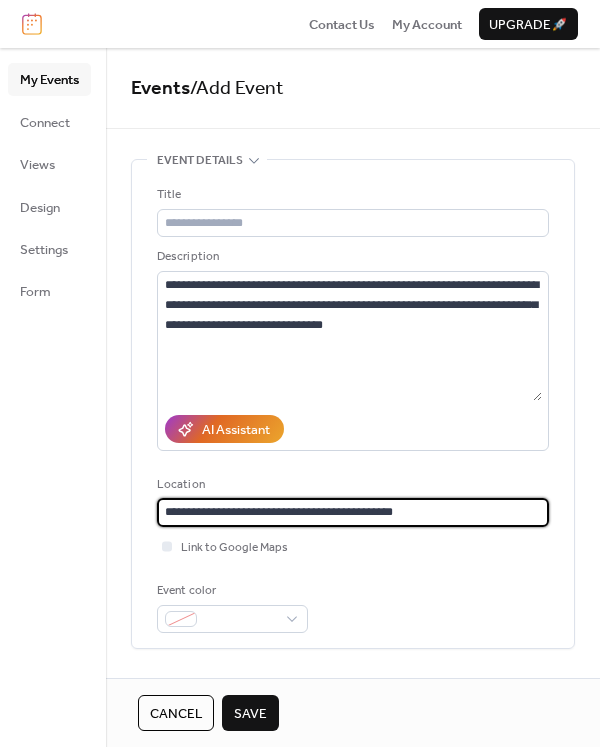 click on "**********" at bounding box center [353, 512] 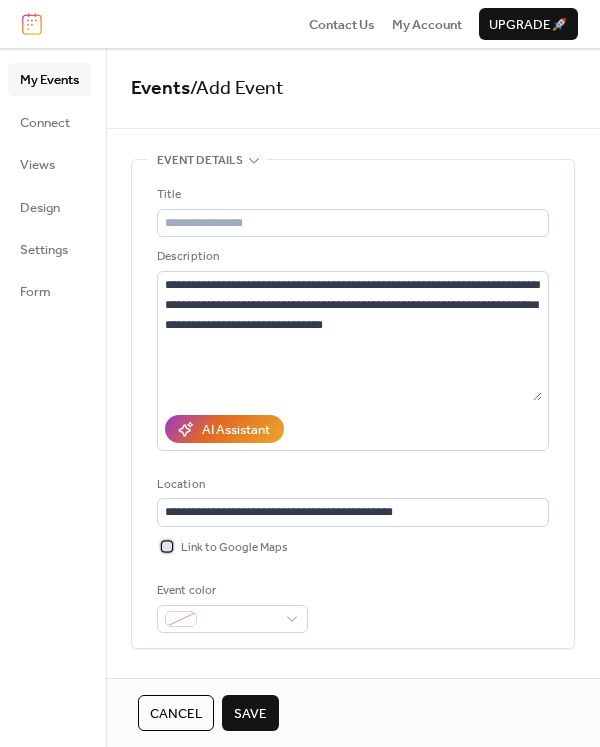 click on "Link to Google Maps" at bounding box center (234, 548) 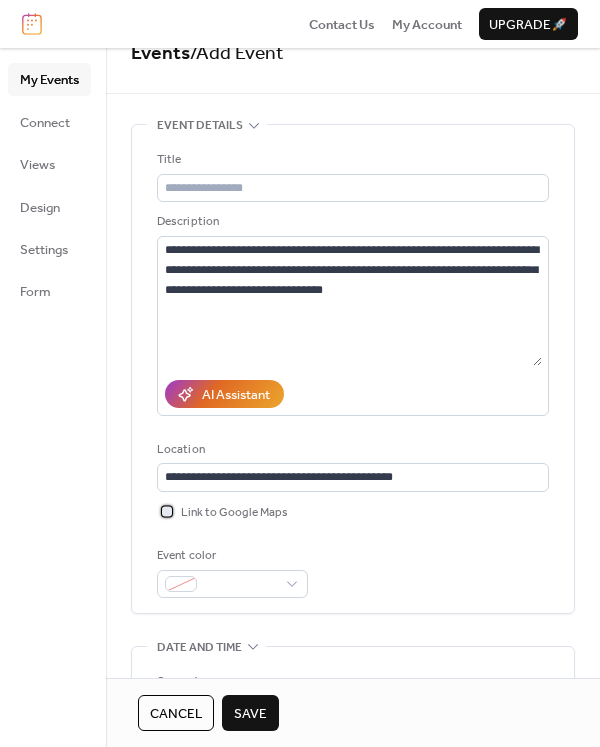 scroll, scrollTop: 0, scrollLeft: 0, axis: both 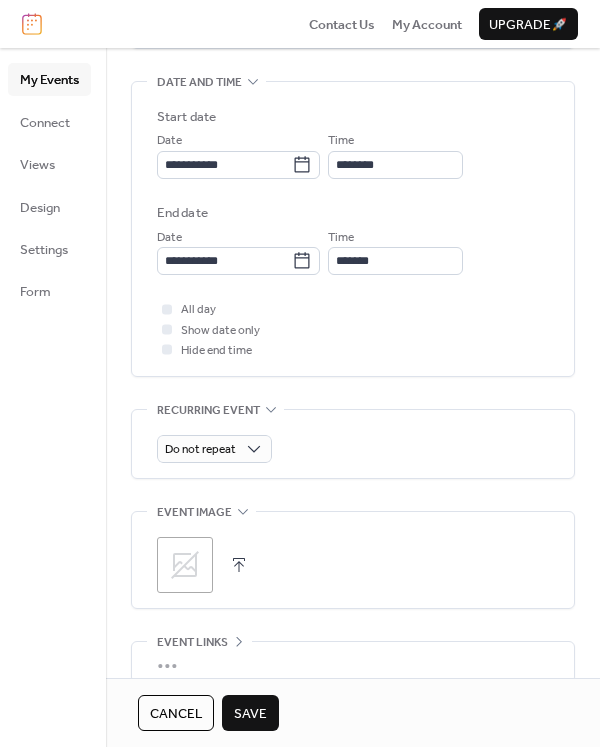 click at bounding box center [239, 565] 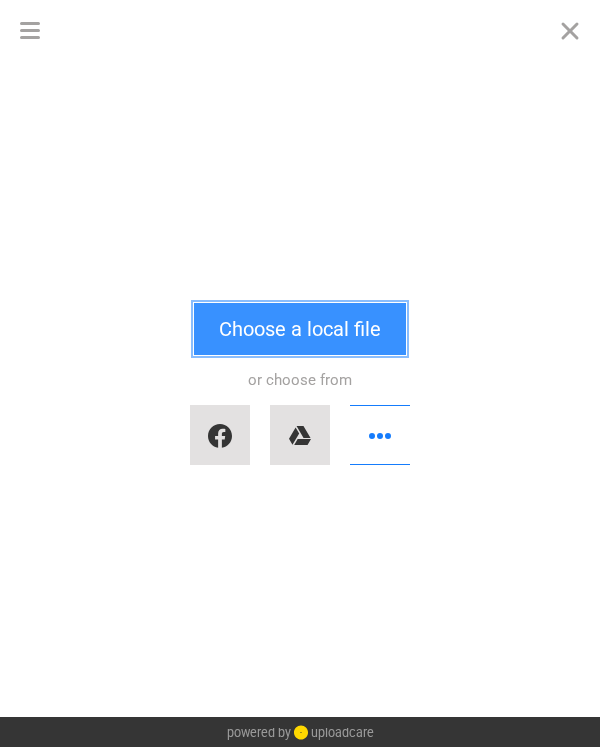 click on "Choose a local file" at bounding box center (300, 329) 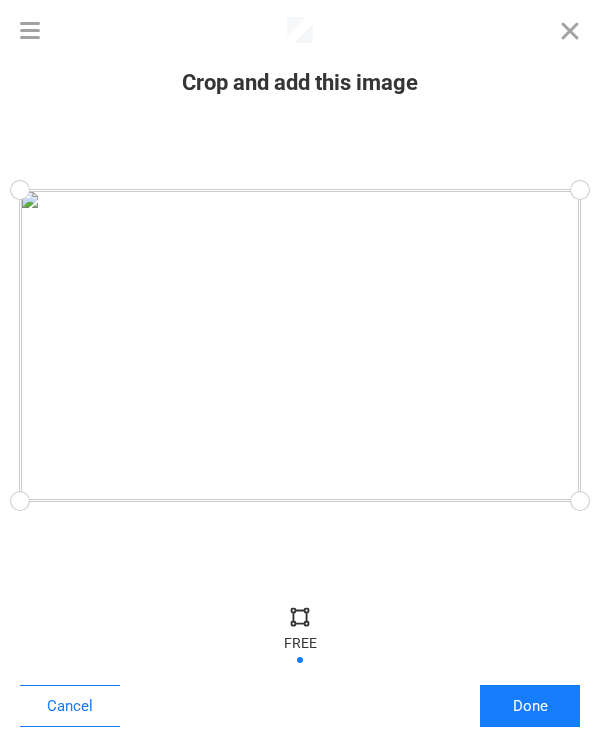 click at bounding box center (300, 640) 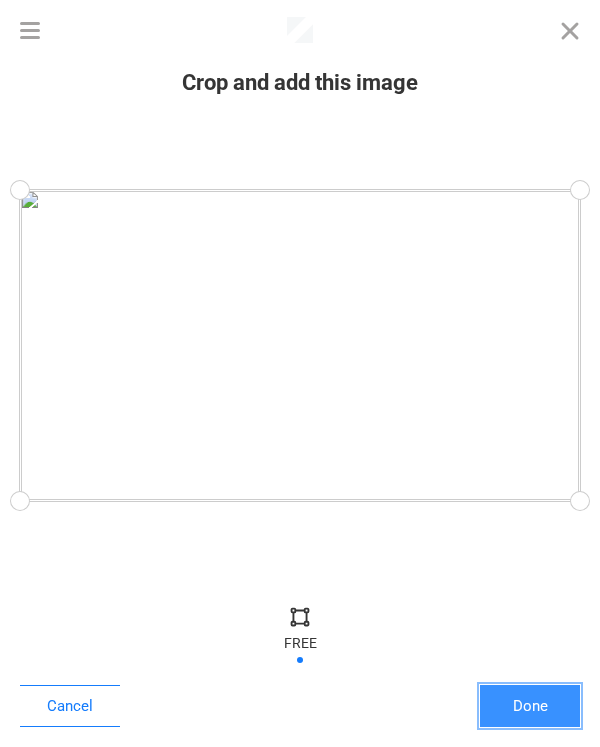 click on "Done" at bounding box center [530, 706] 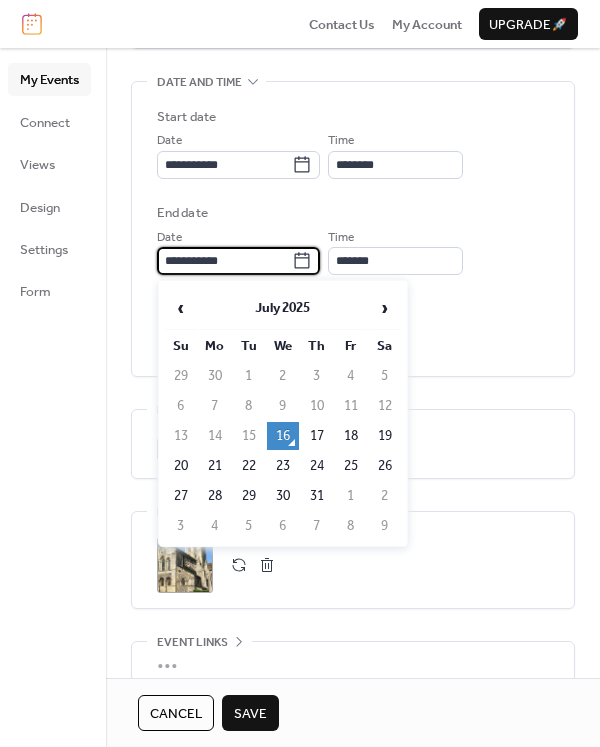click on "**********" at bounding box center [224, 261] 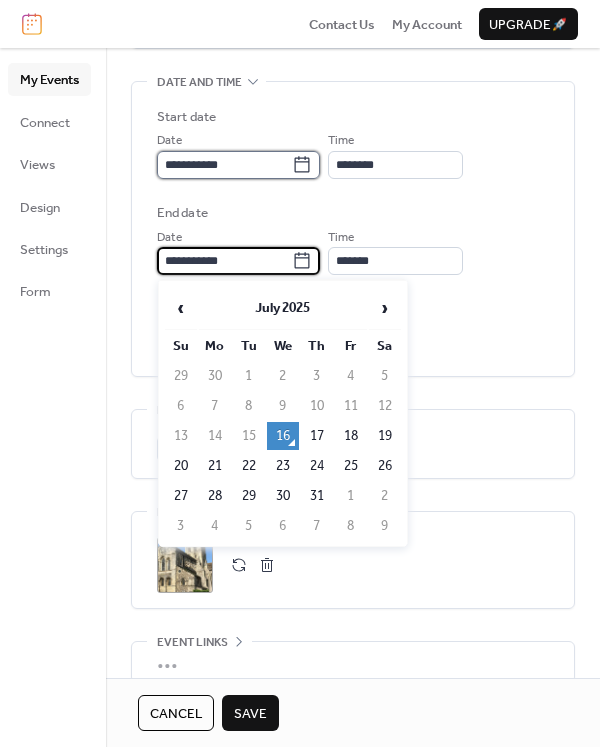 click on "**********" at bounding box center (224, 165) 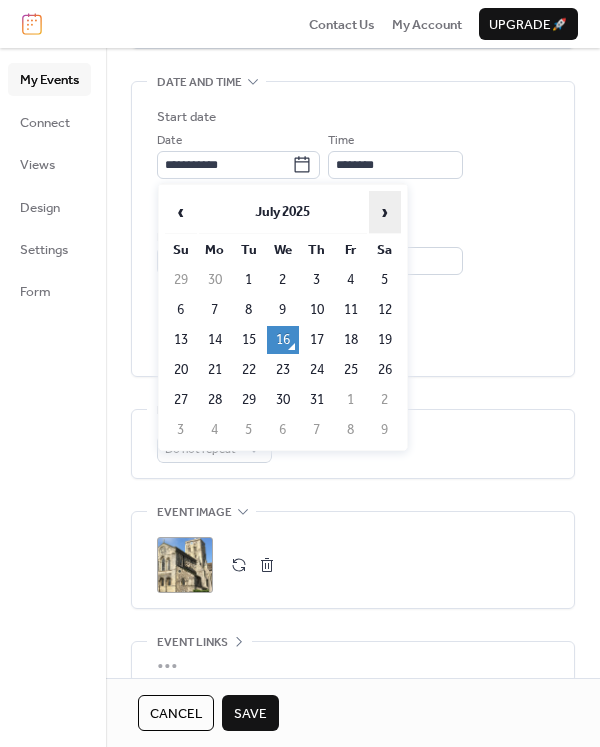click on "›" at bounding box center [385, 212] 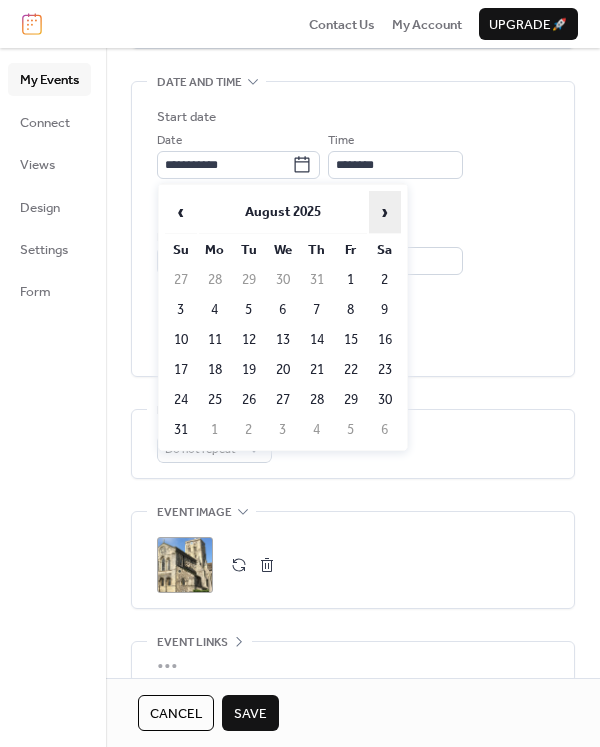 click on "›" at bounding box center (385, 212) 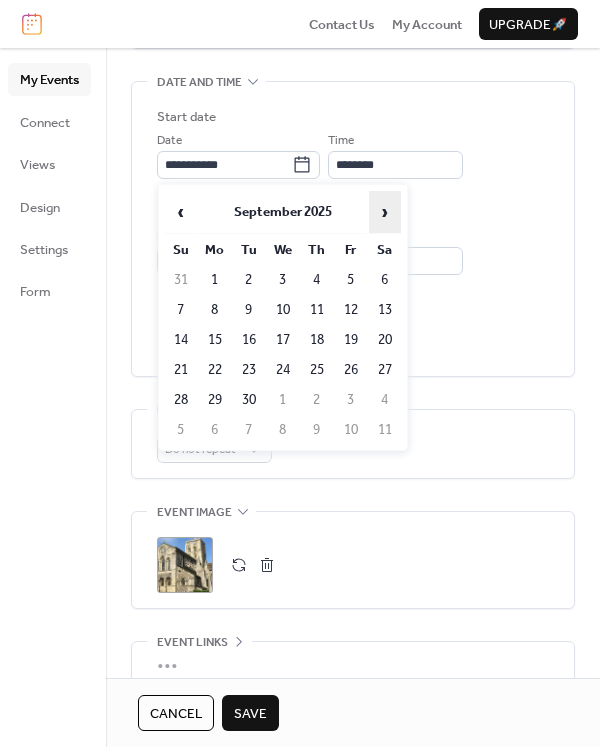 click on "›" at bounding box center [385, 212] 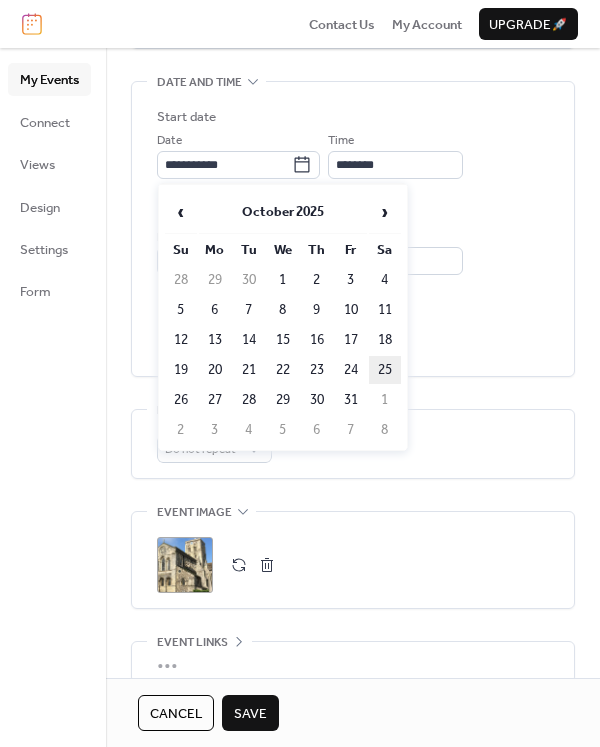 click on "25" at bounding box center [385, 370] 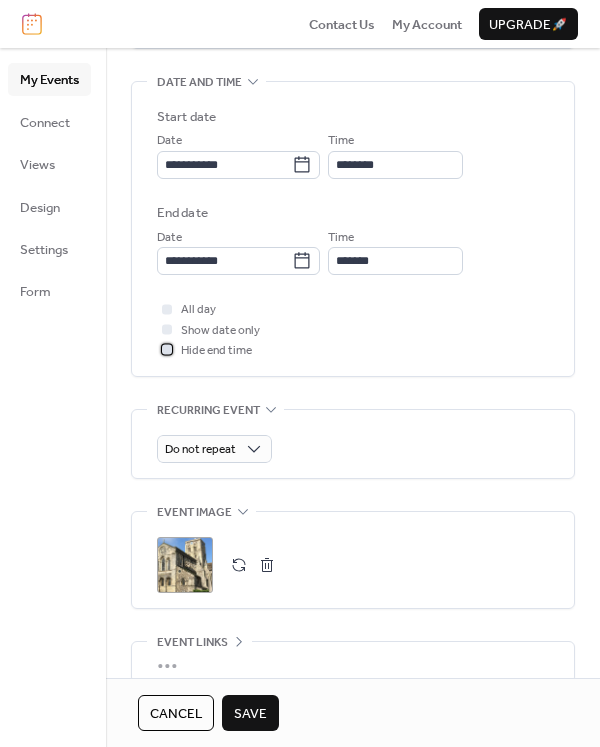 click at bounding box center (167, 350) 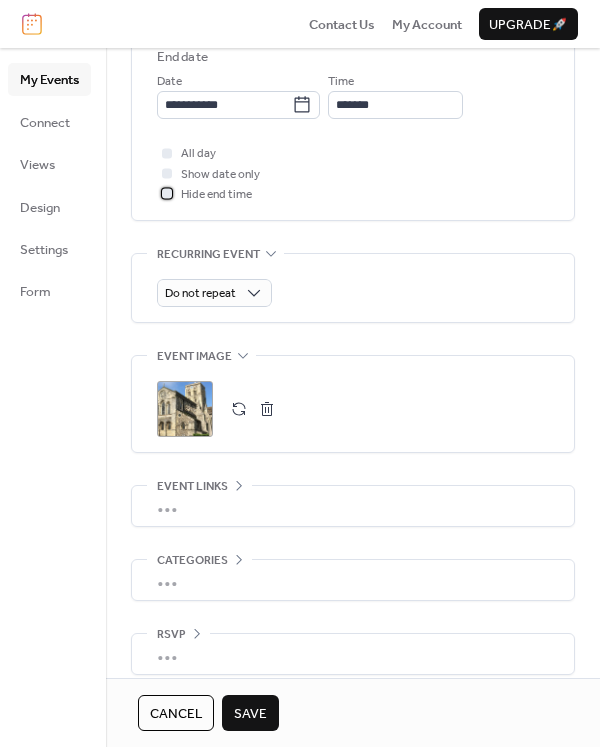 scroll, scrollTop: 773, scrollLeft: 0, axis: vertical 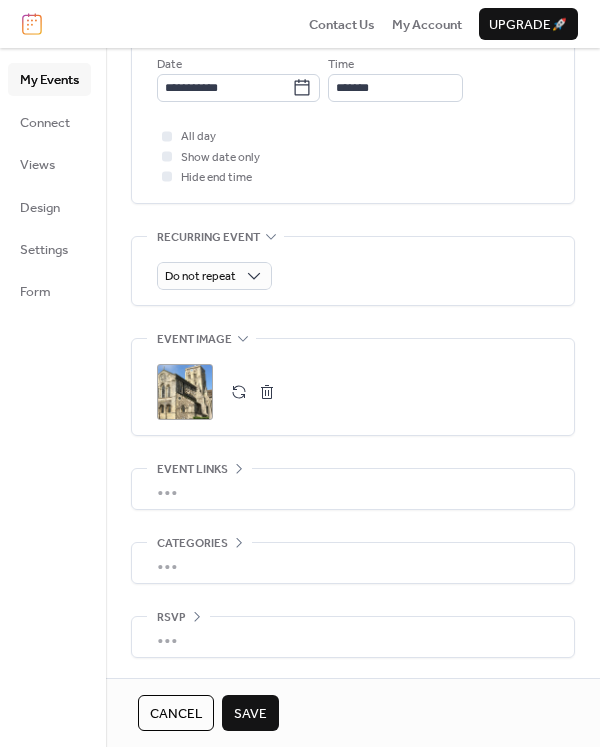 click on "Save" at bounding box center (250, 714) 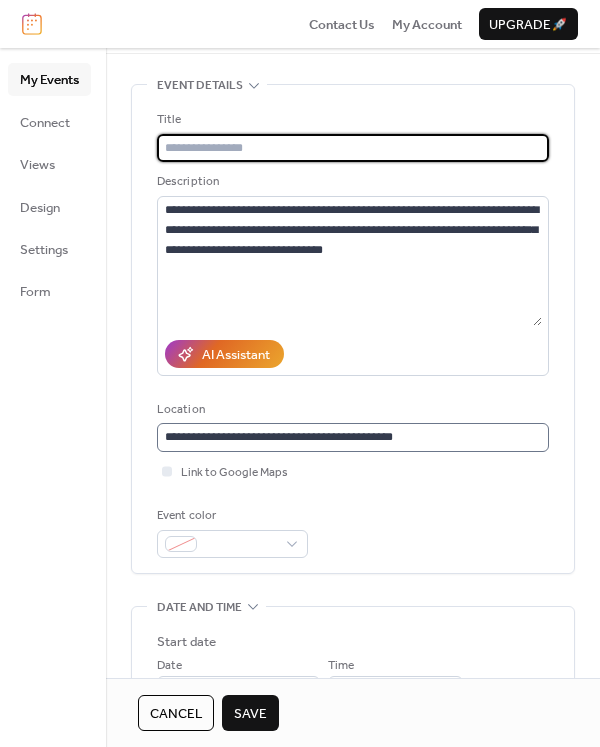 scroll, scrollTop: 0, scrollLeft: 0, axis: both 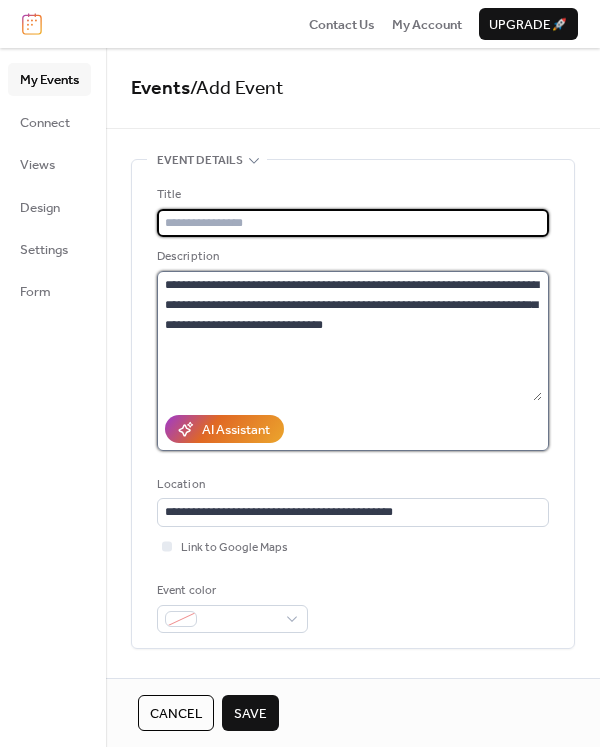 click on "**********" 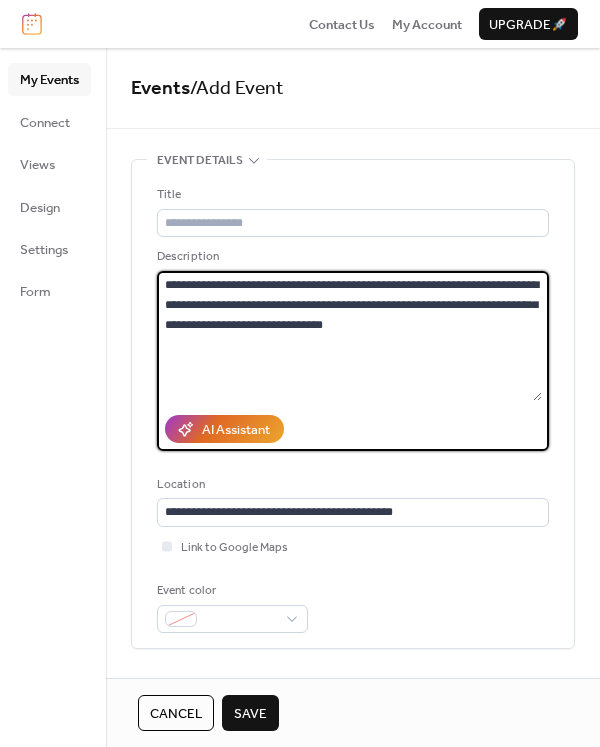 drag, startPoint x: 216, startPoint y: 282, endPoint x: 317, endPoint y: 276, distance: 101.17806 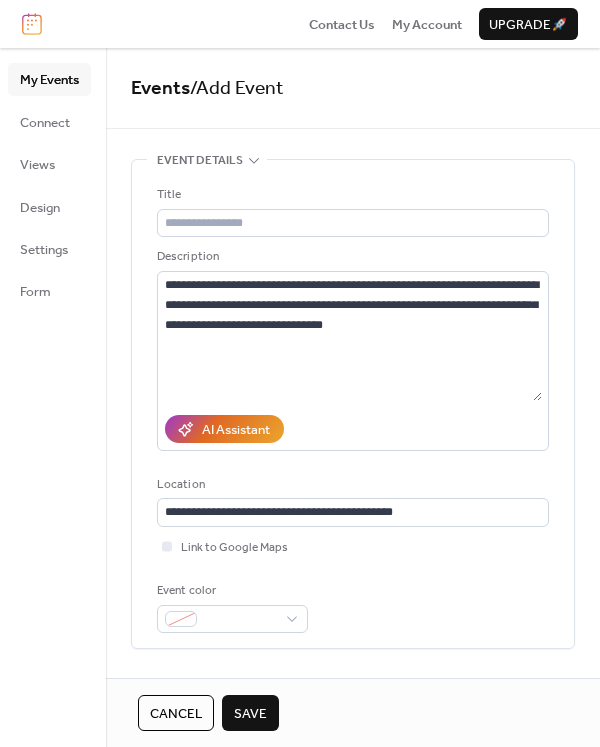 click on "Title" at bounding box center (351, 195) 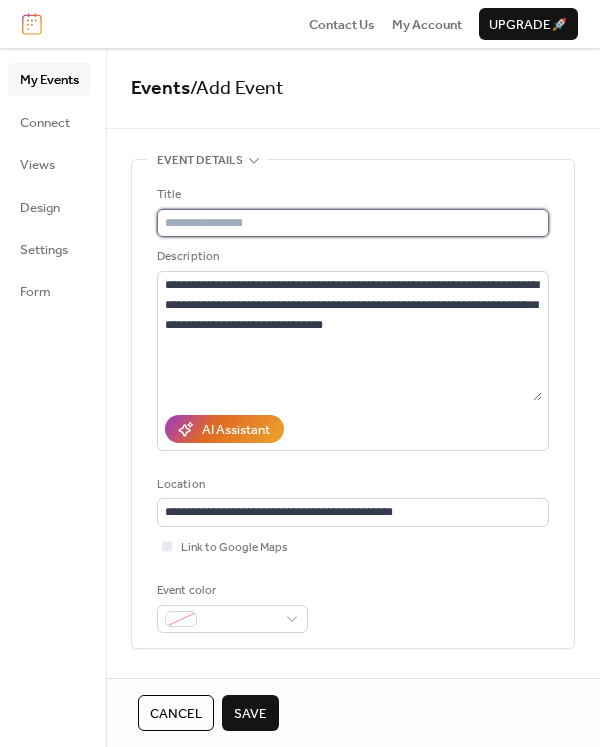 click at bounding box center [353, 223] 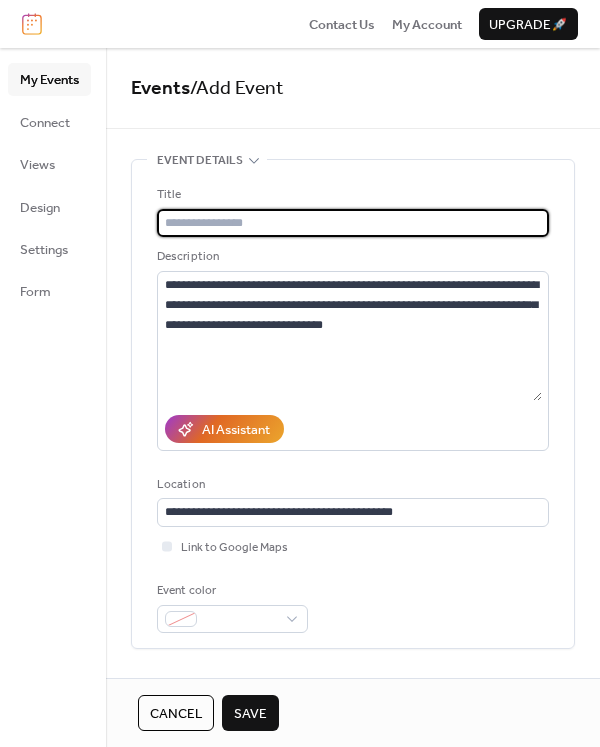 paste on "**********" 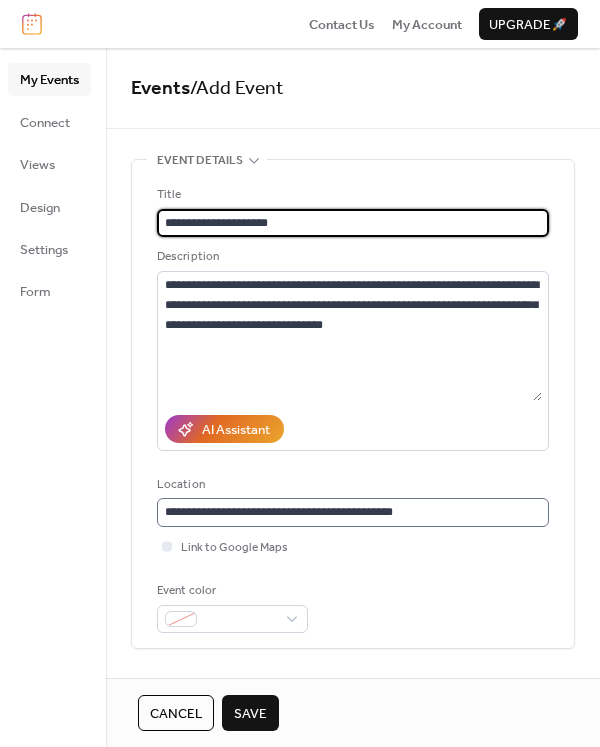 type on "**********" 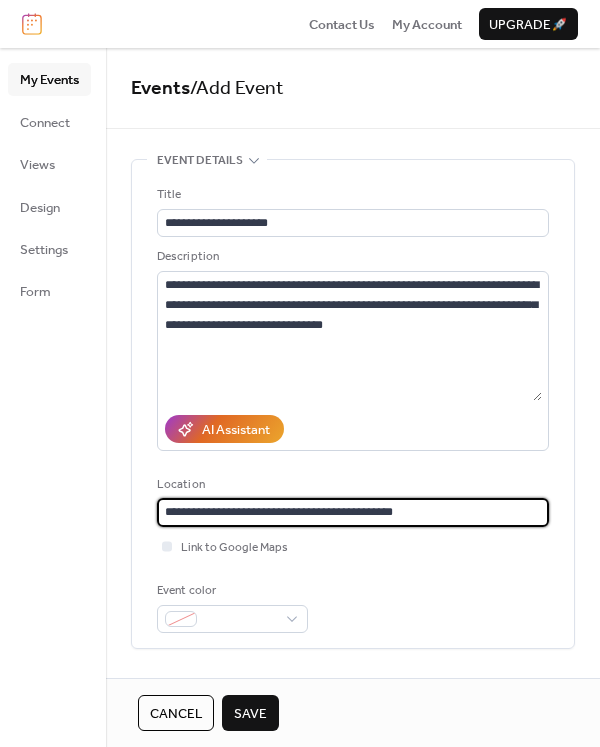 drag, startPoint x: 164, startPoint y: 510, endPoint x: 363, endPoint y: 511, distance: 199.00252 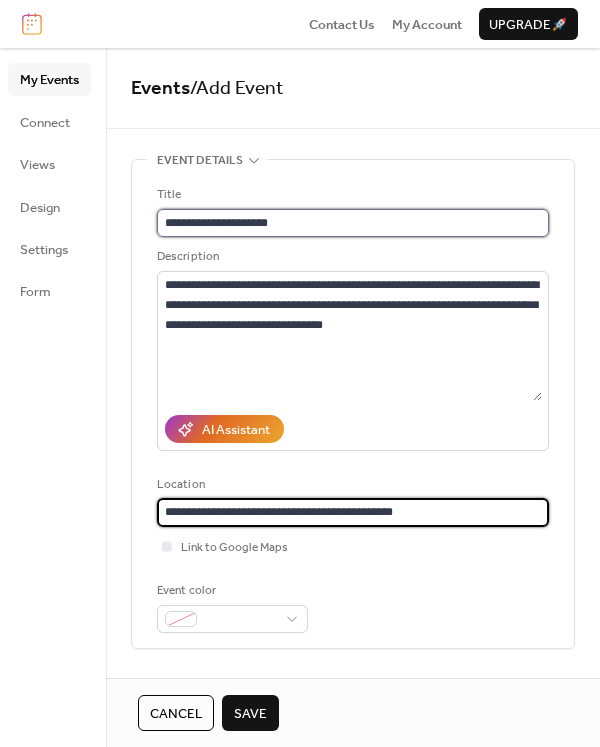 type 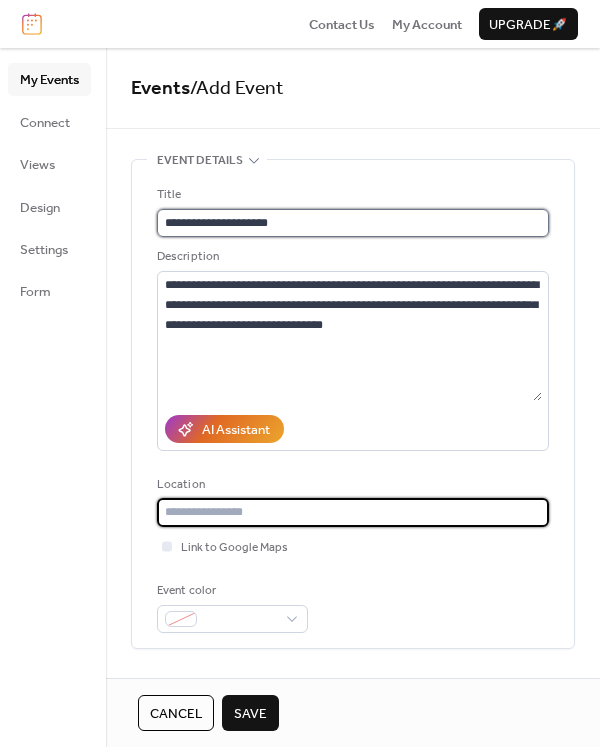 click on "**********" at bounding box center [353, 223] 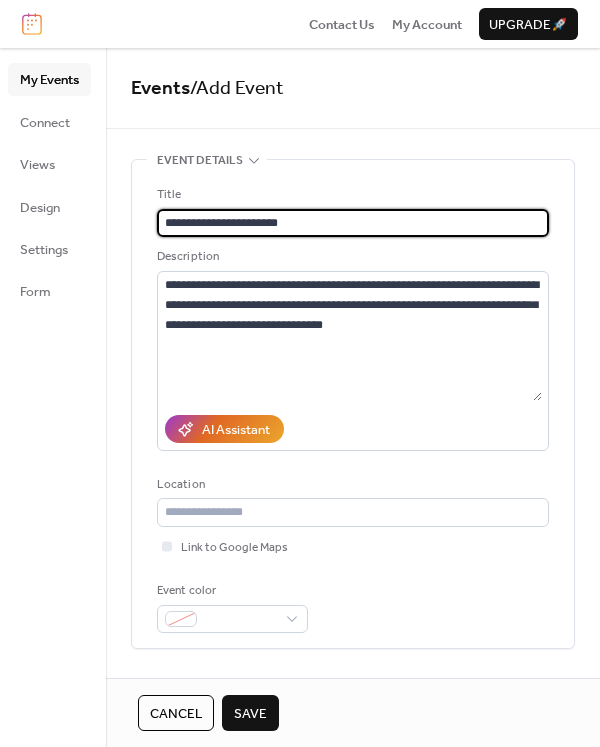 paste on "**********" 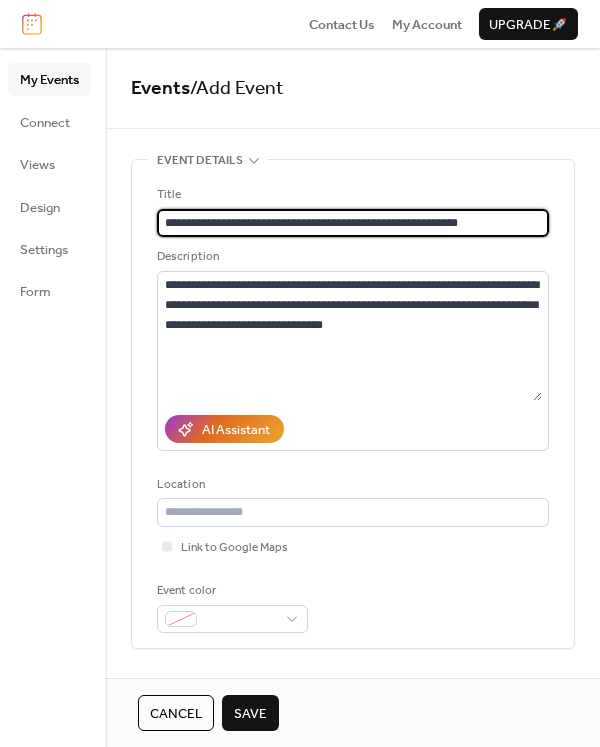 type on "**********" 